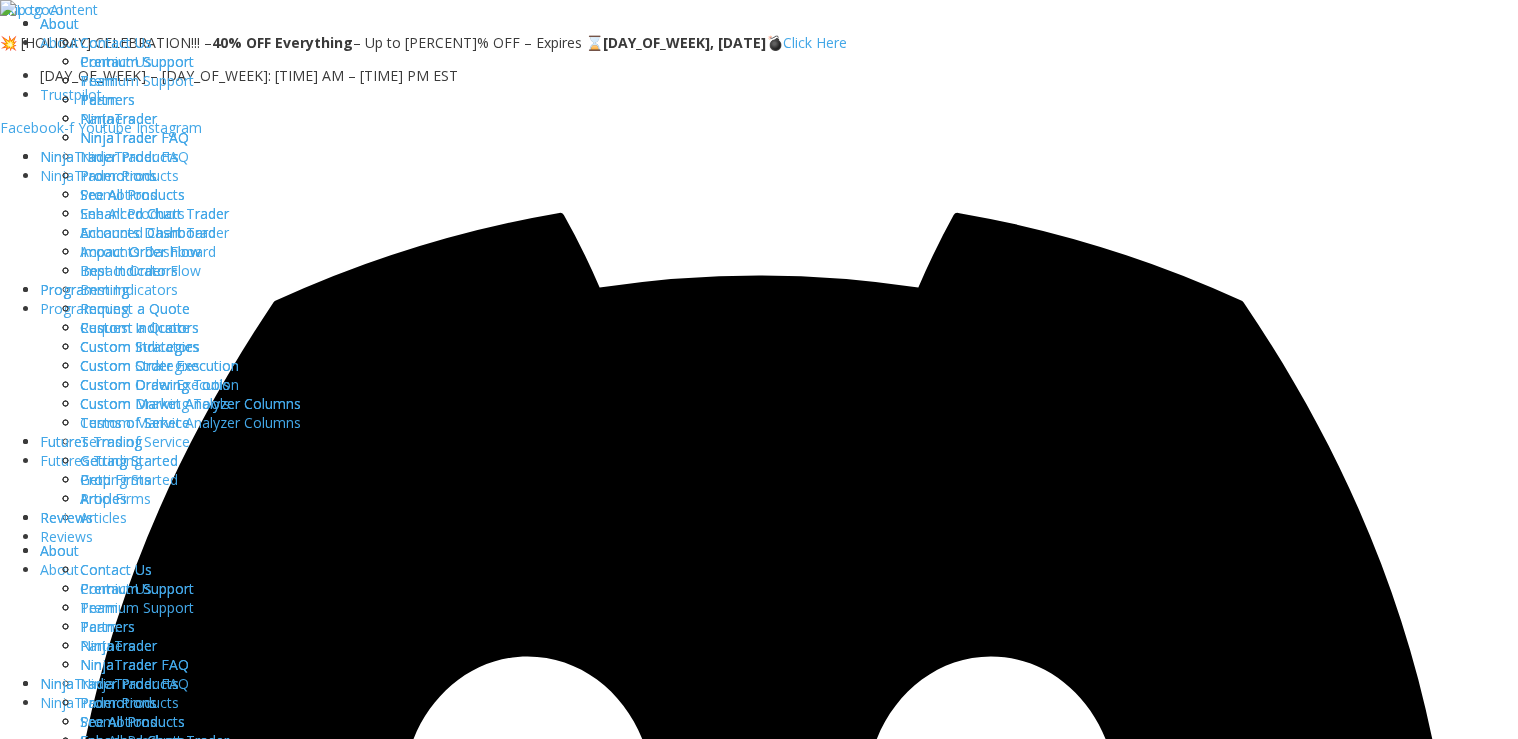 scroll, scrollTop: 734, scrollLeft: 0, axis: vertical 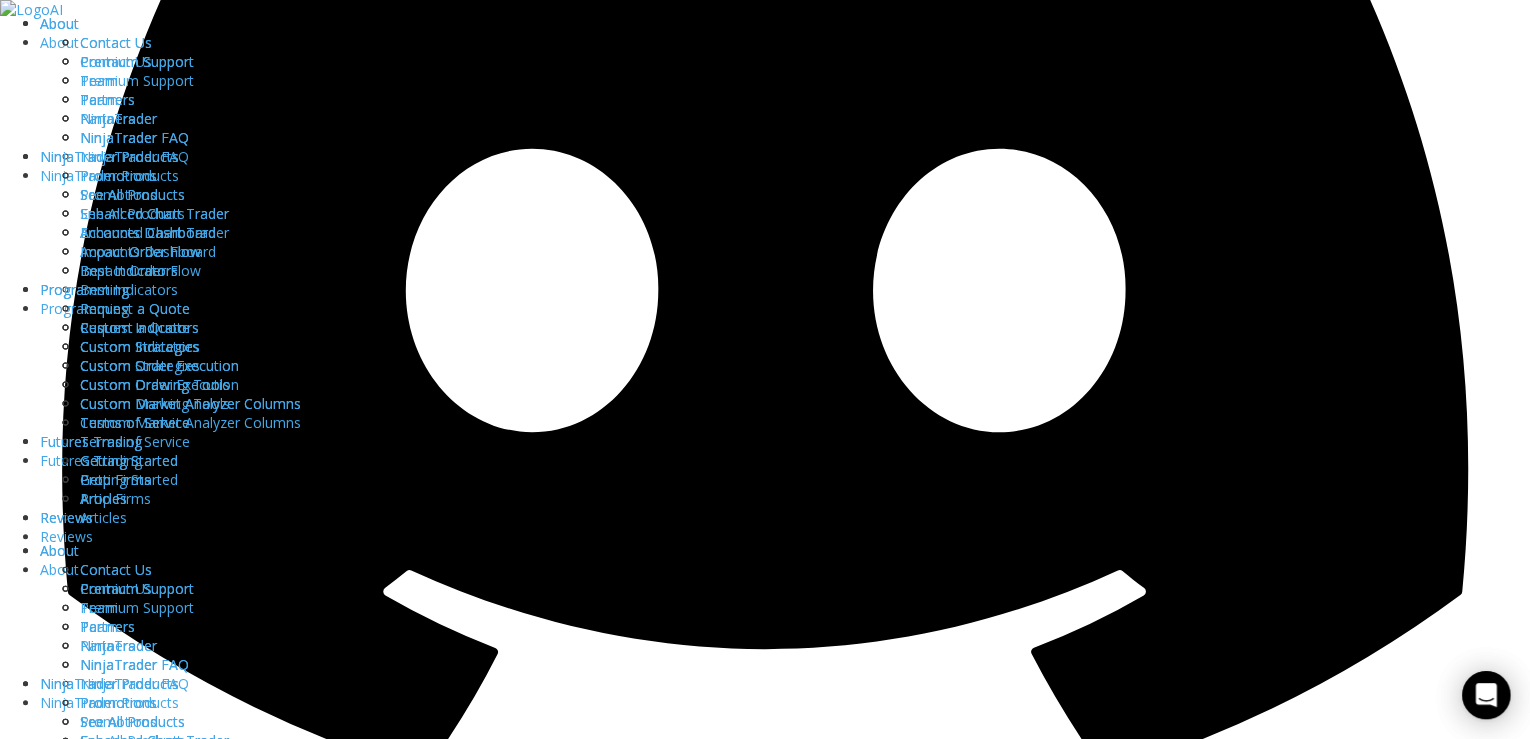 click at bounding box center [785, 16842] 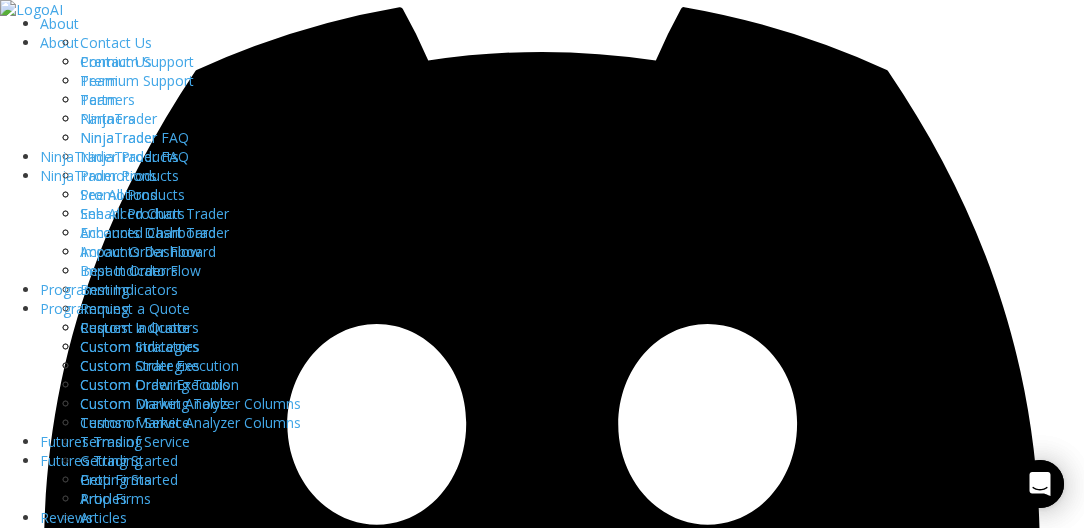 scroll, scrollTop: 0, scrollLeft: 0, axis: both 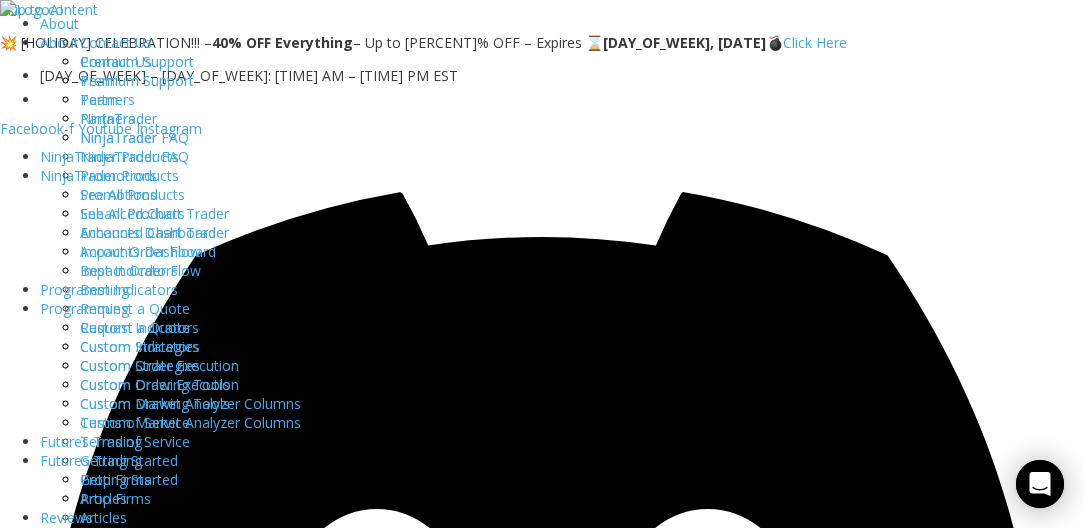 click at bounding box center (31, 4120) 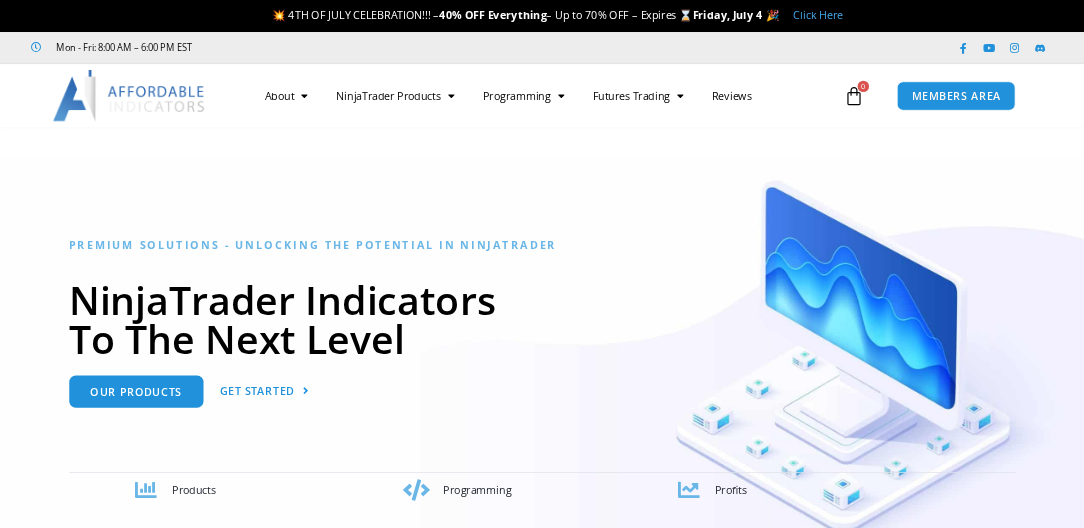 scroll, scrollTop: 0, scrollLeft: 0, axis: both 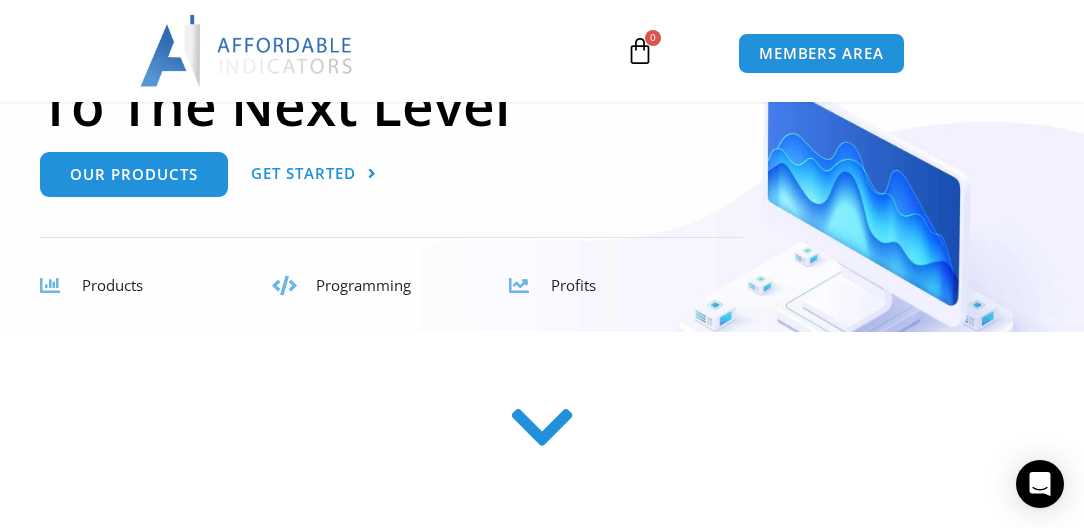 click at bounding box center [284, 286] 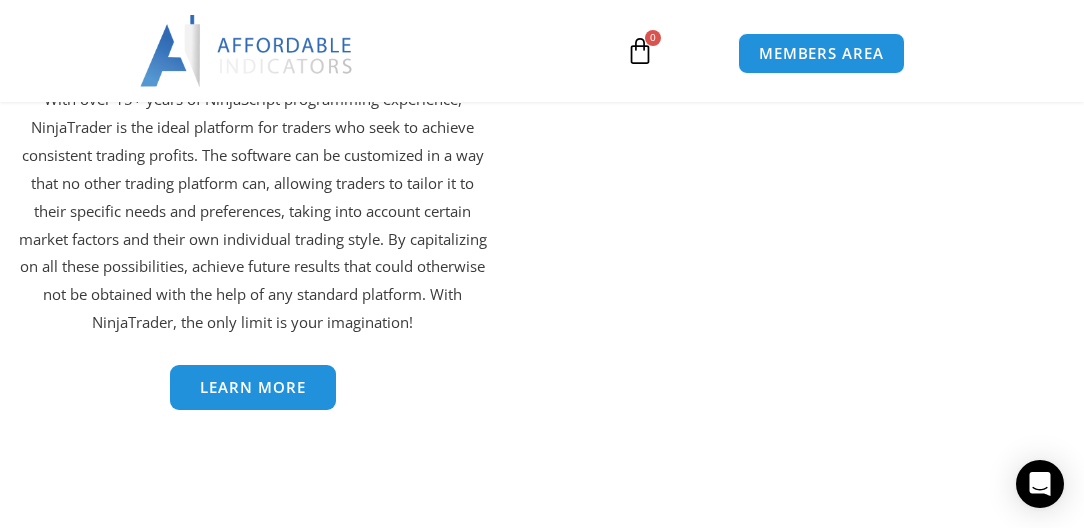 scroll, scrollTop: 3942, scrollLeft: 0, axis: vertical 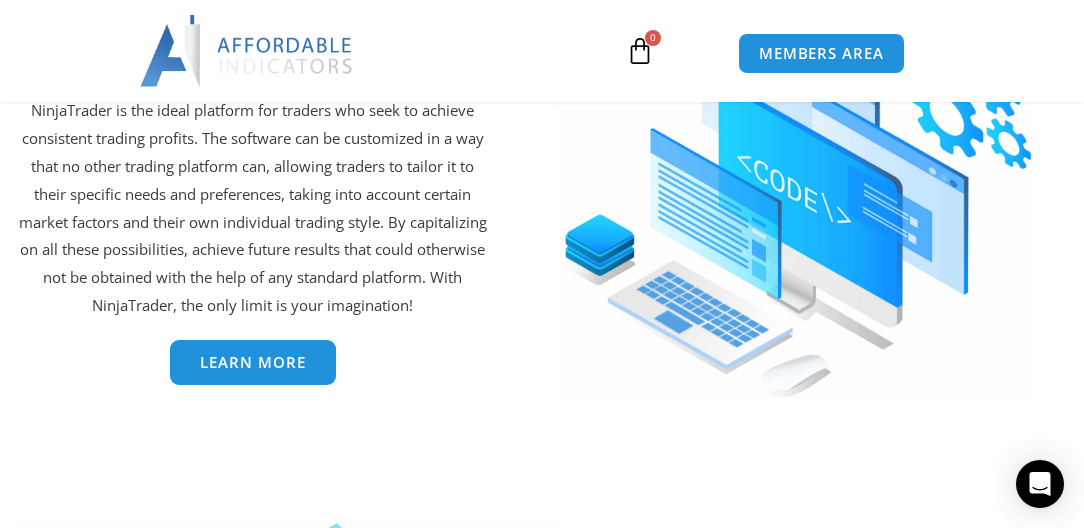 click on "Learn More" at bounding box center [253, 362] 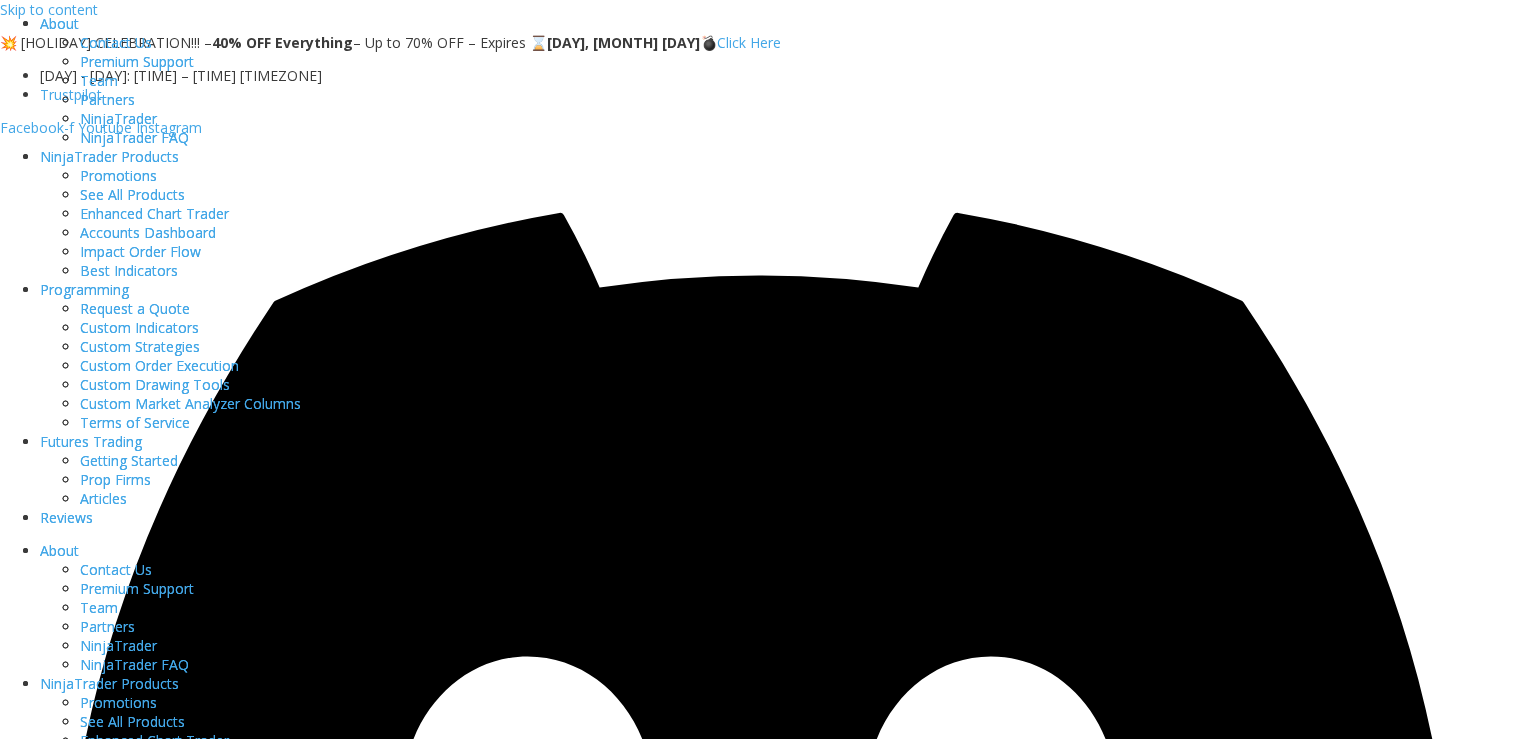 scroll, scrollTop: 0, scrollLeft: 0, axis: both 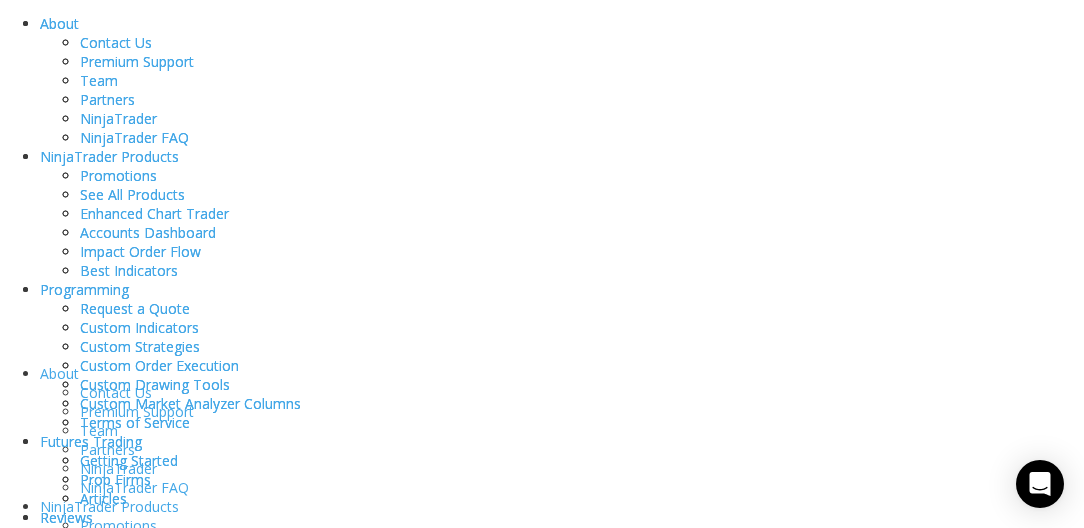 click at bounding box center (208, 6357) 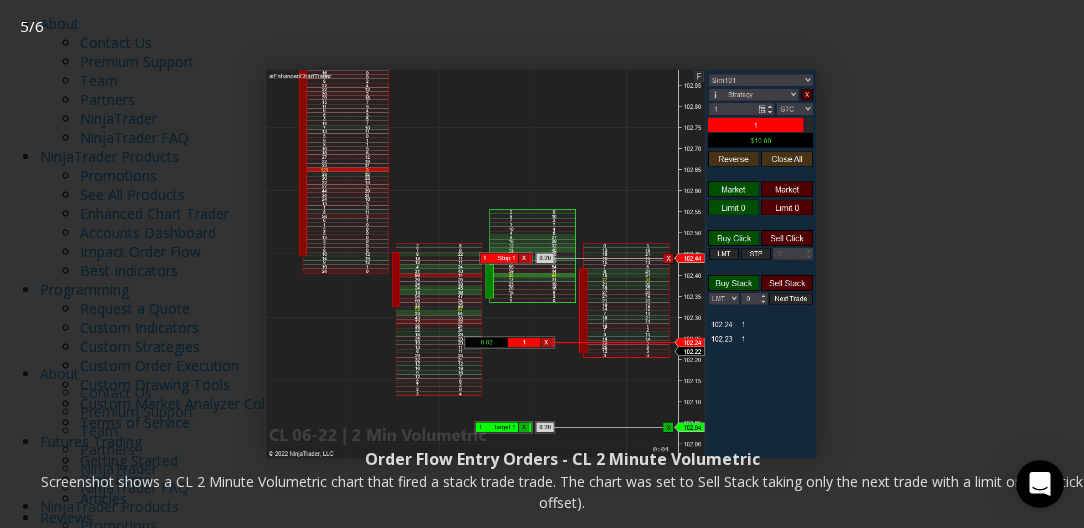 click at bounding box center [542, 264] 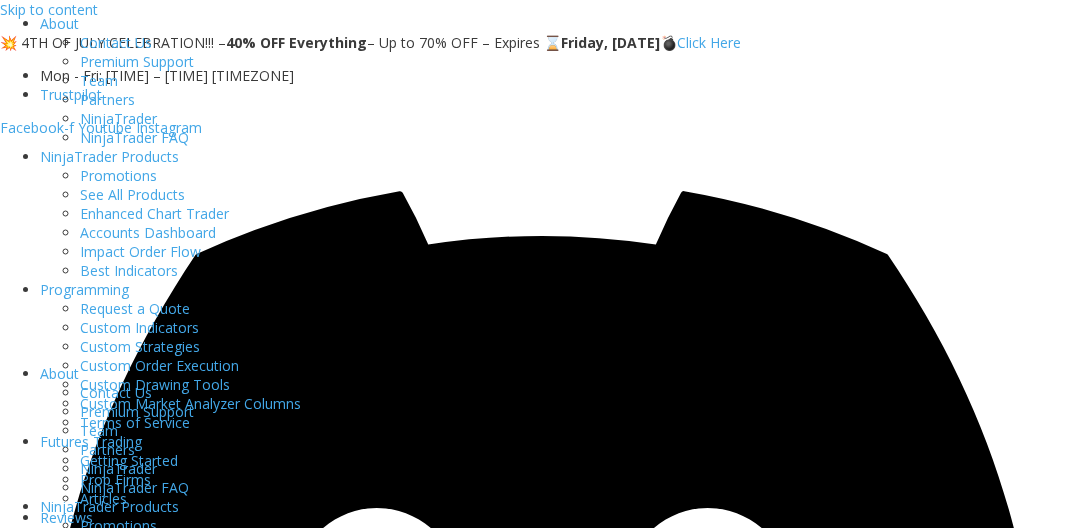 scroll, scrollTop: 0, scrollLeft: 0, axis: both 